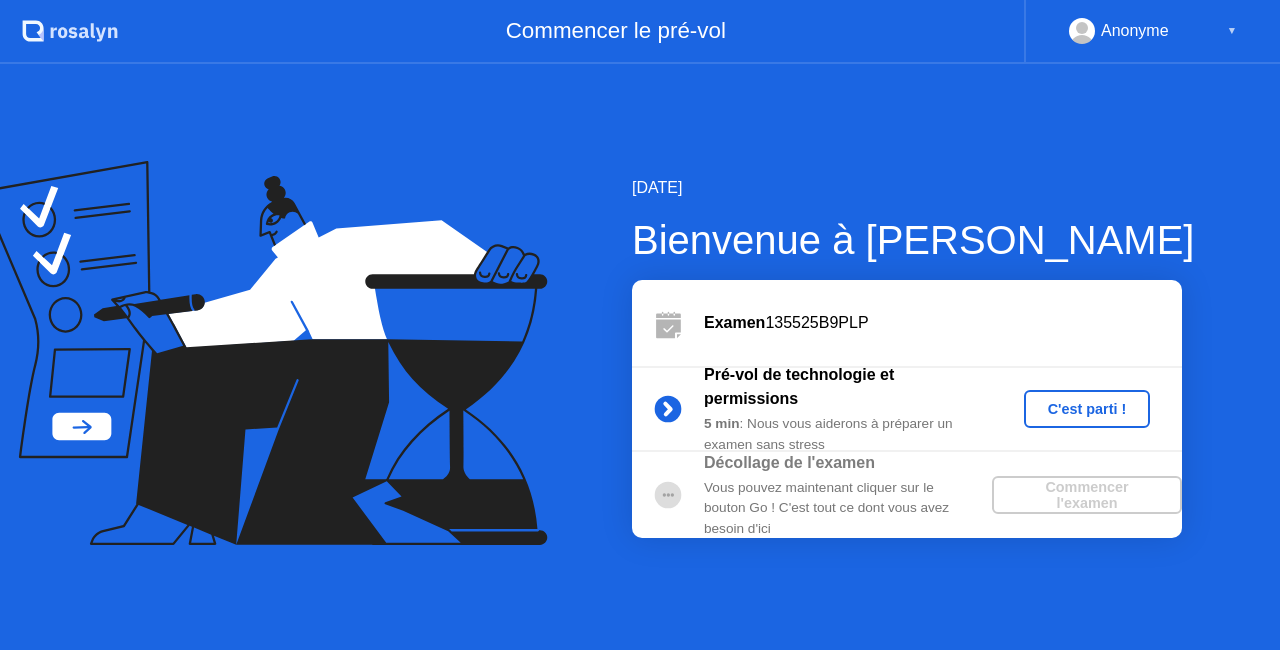 scroll, scrollTop: 0, scrollLeft: 0, axis: both 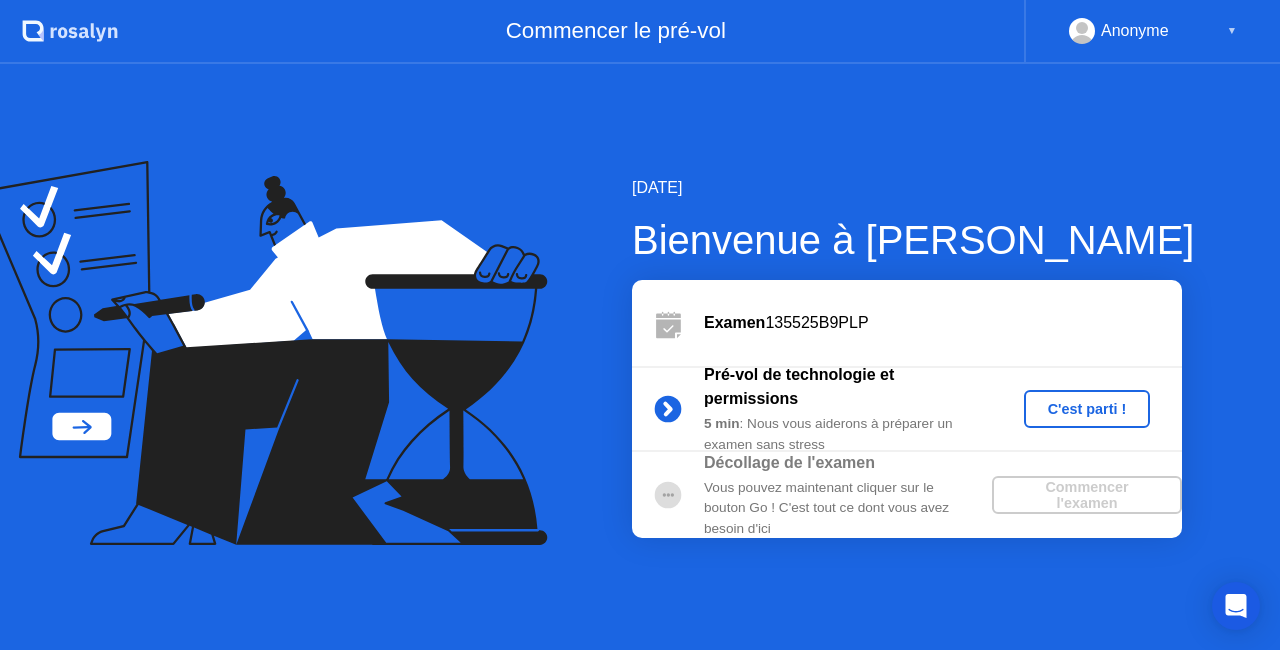 click on "C'est parti !" 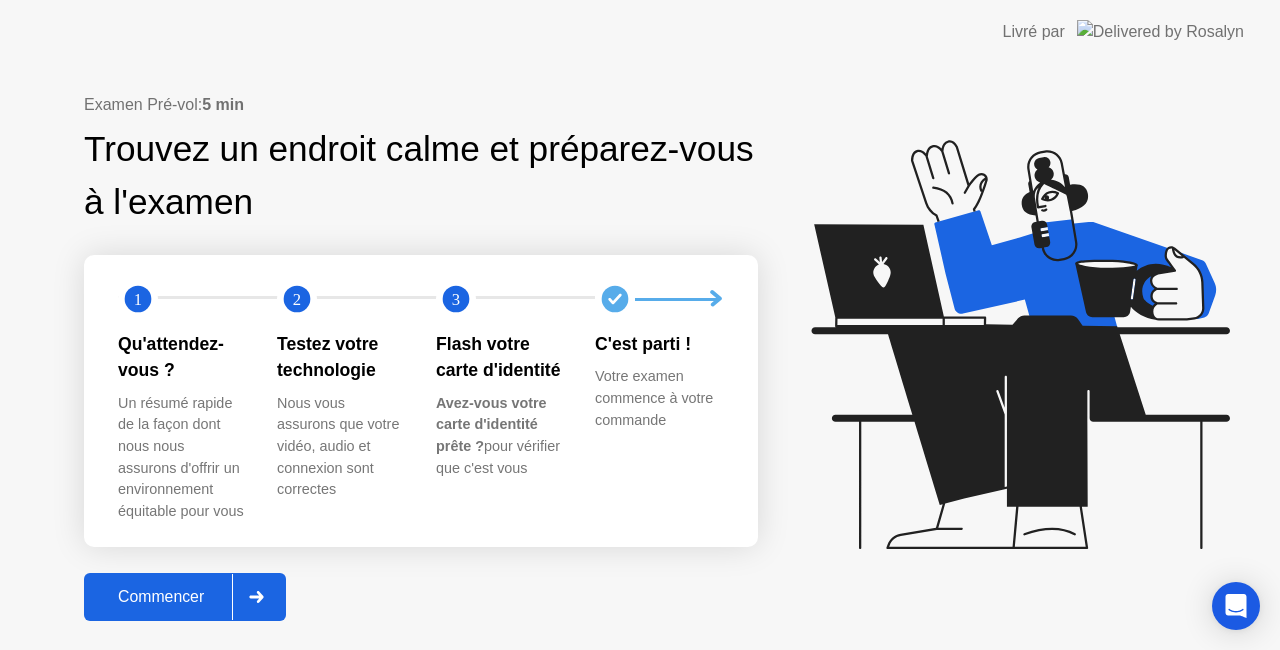 click on "Commencer" 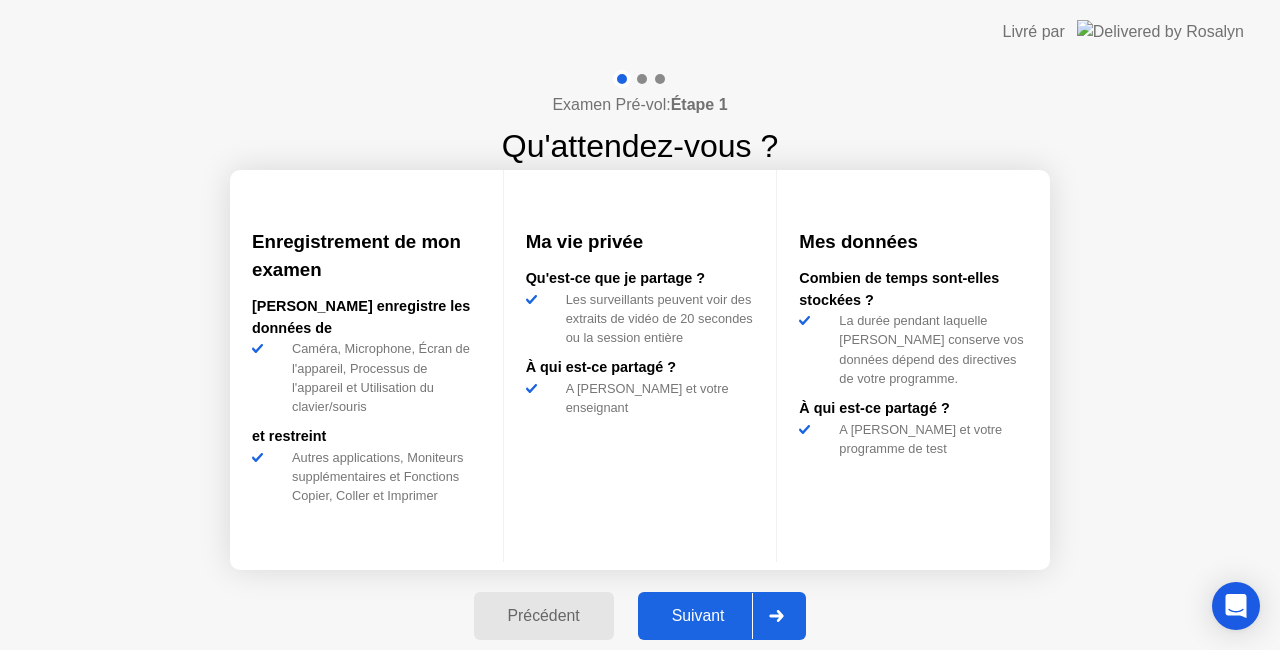 click on "Suivant" 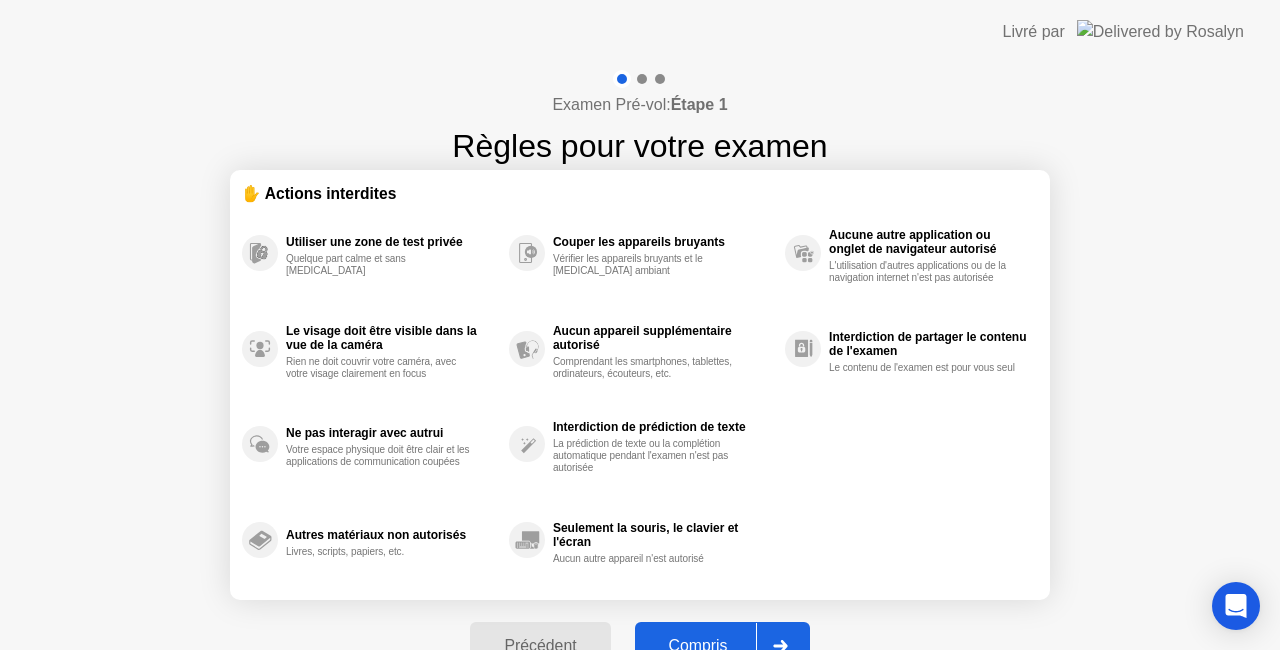 click on "Compris" 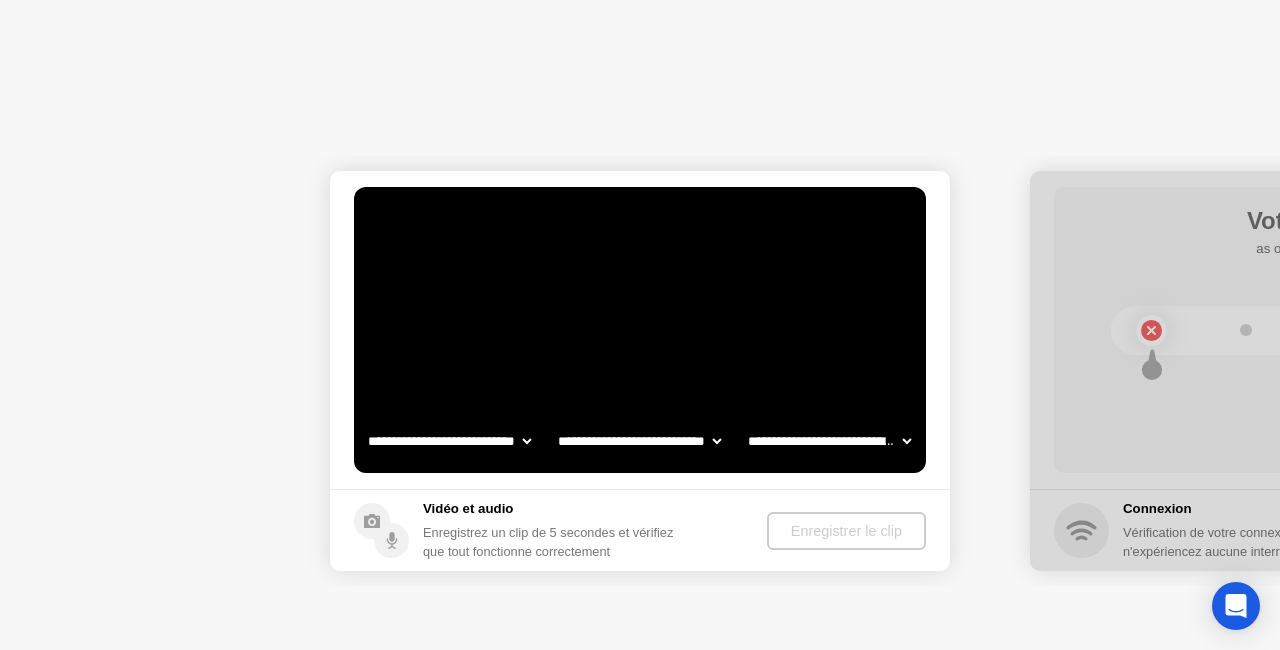select on "**********" 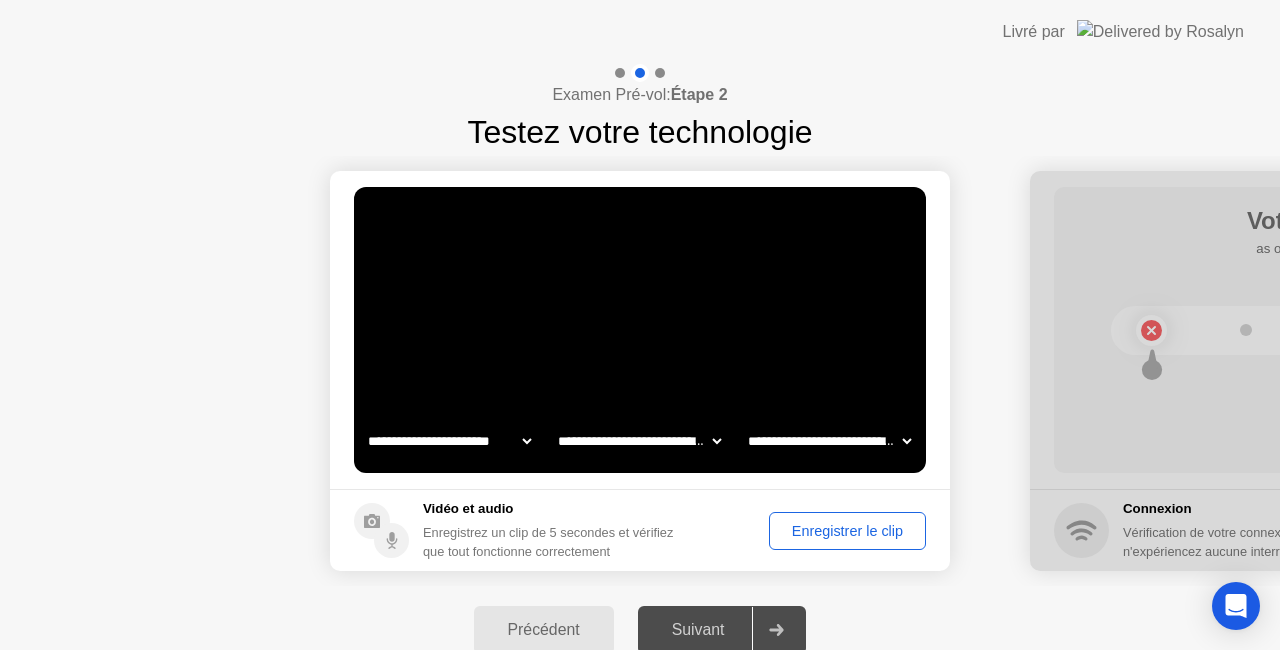 click on "Enregistrer le clip" 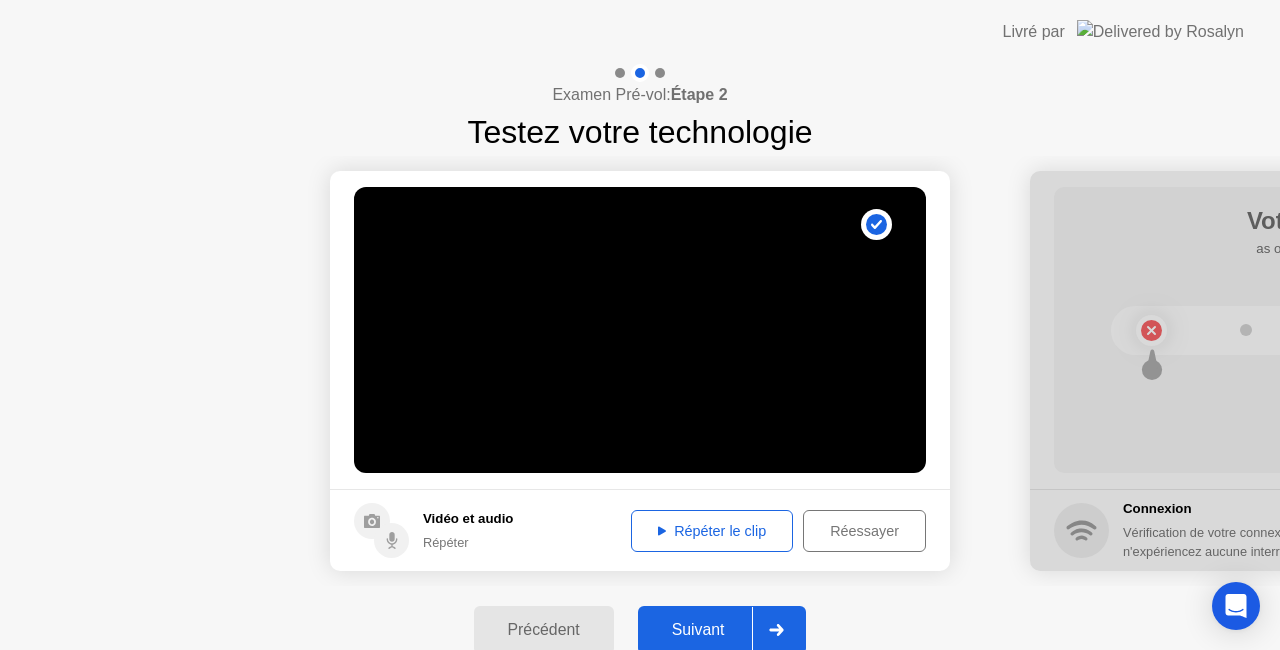 click on "Répéter le clip" 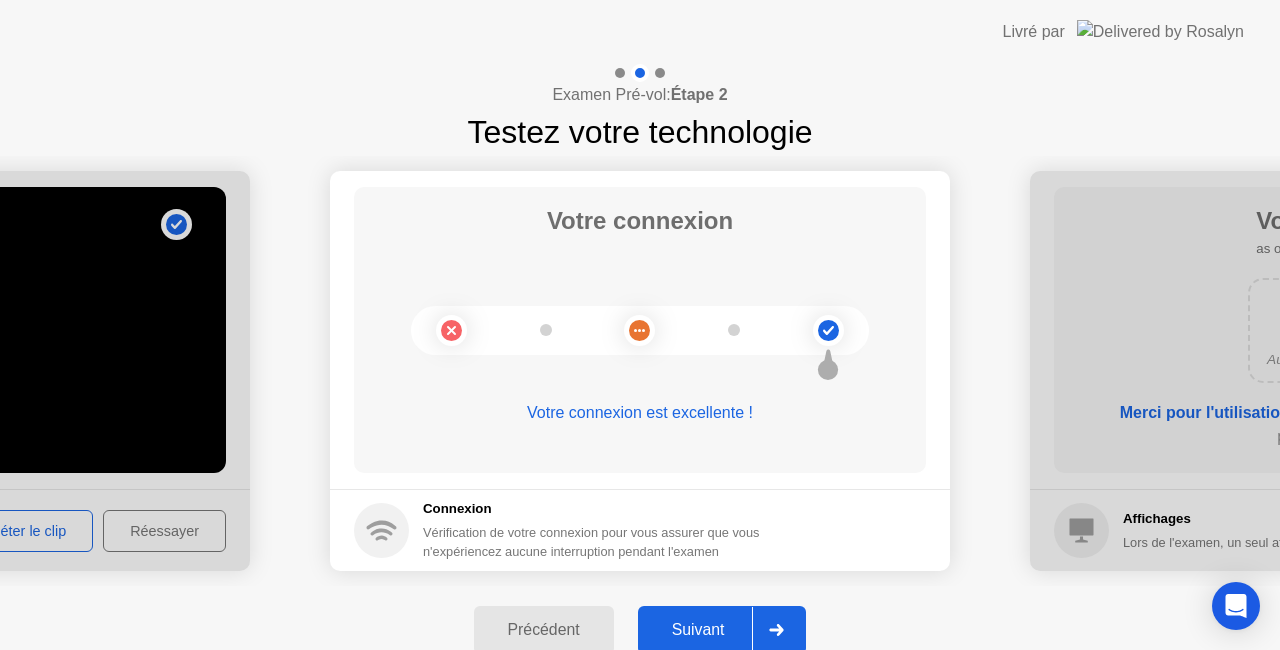 click 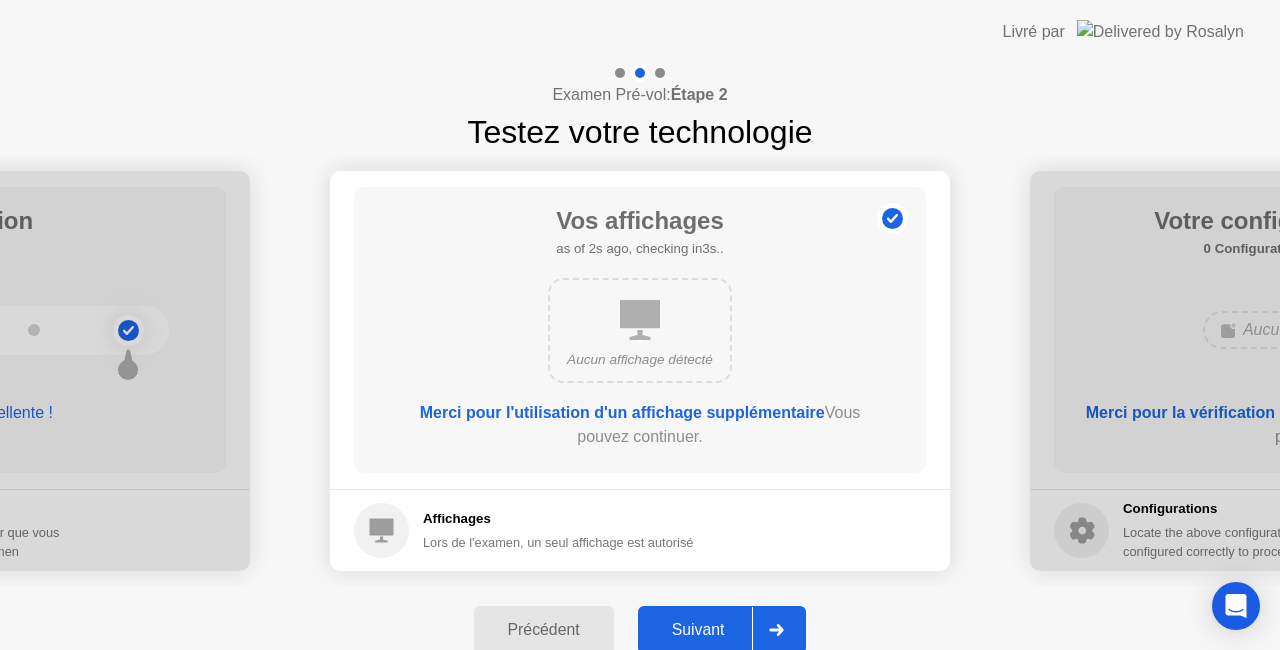 click 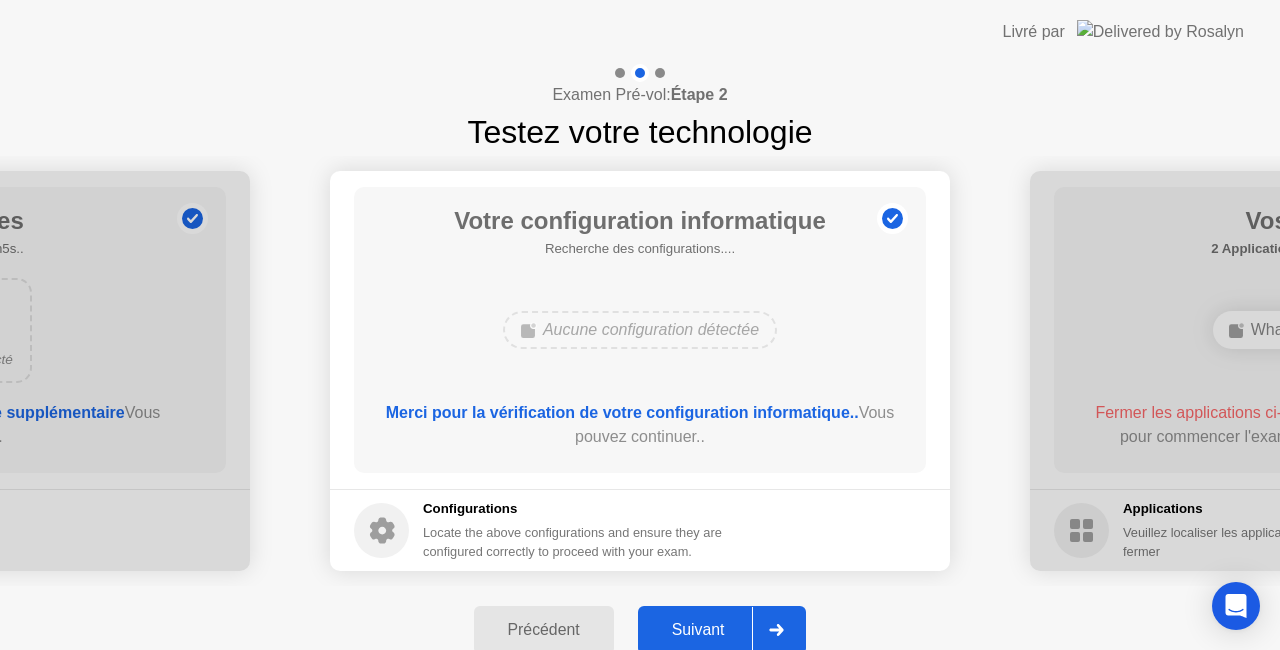 click 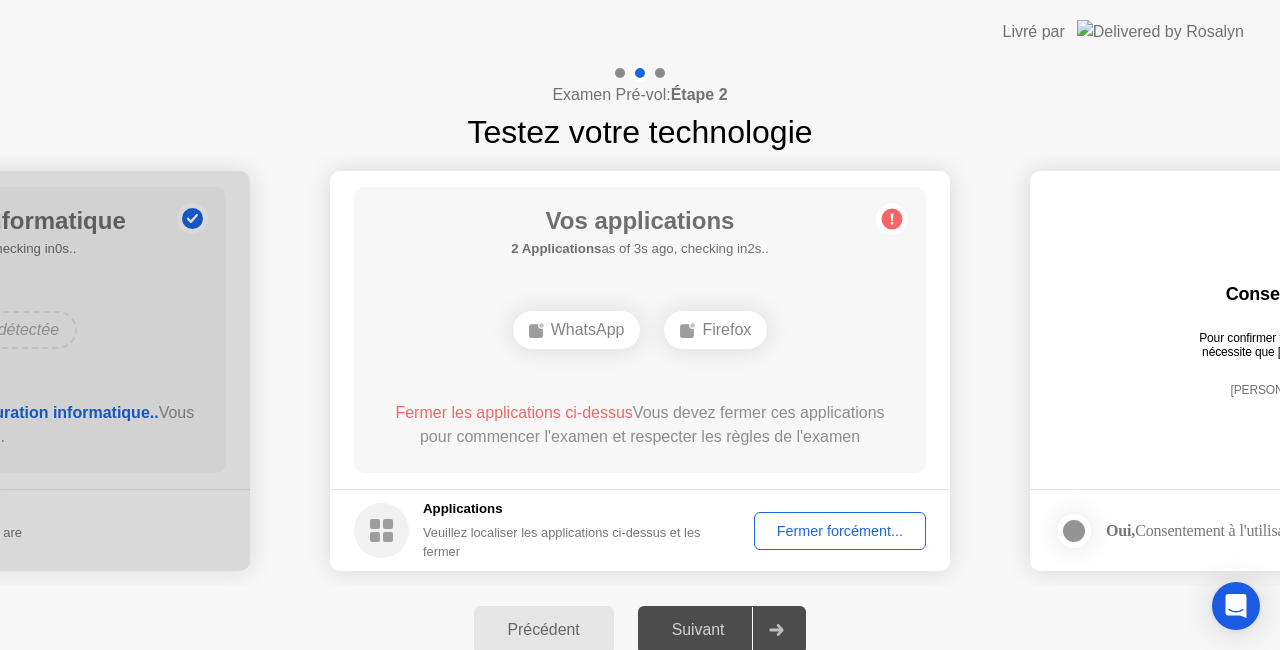 click 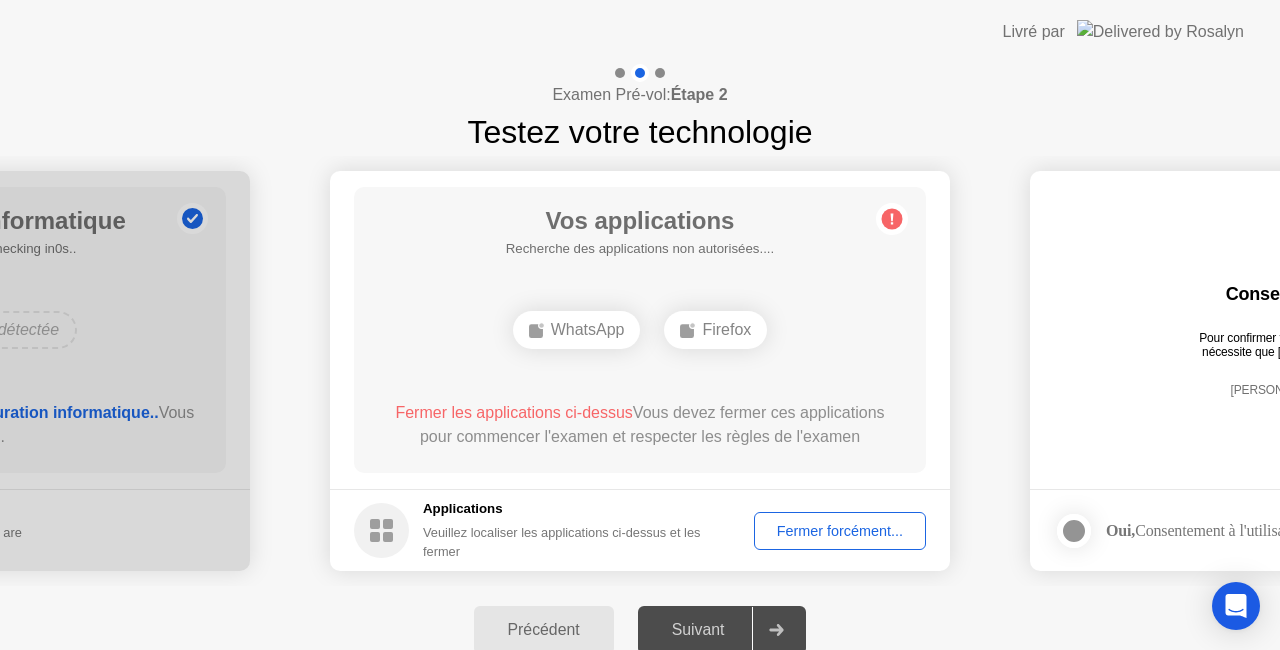 click on "Fermer forcément..." 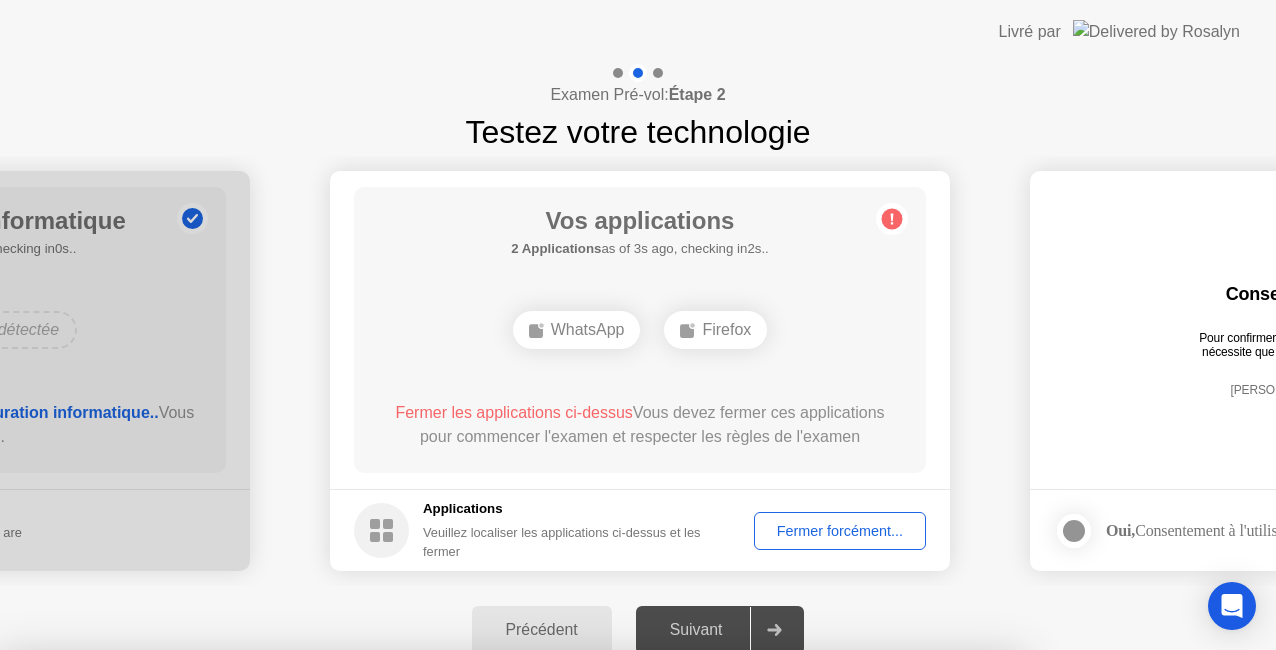 click on "Confirmer" at bounding box center [580, 926] 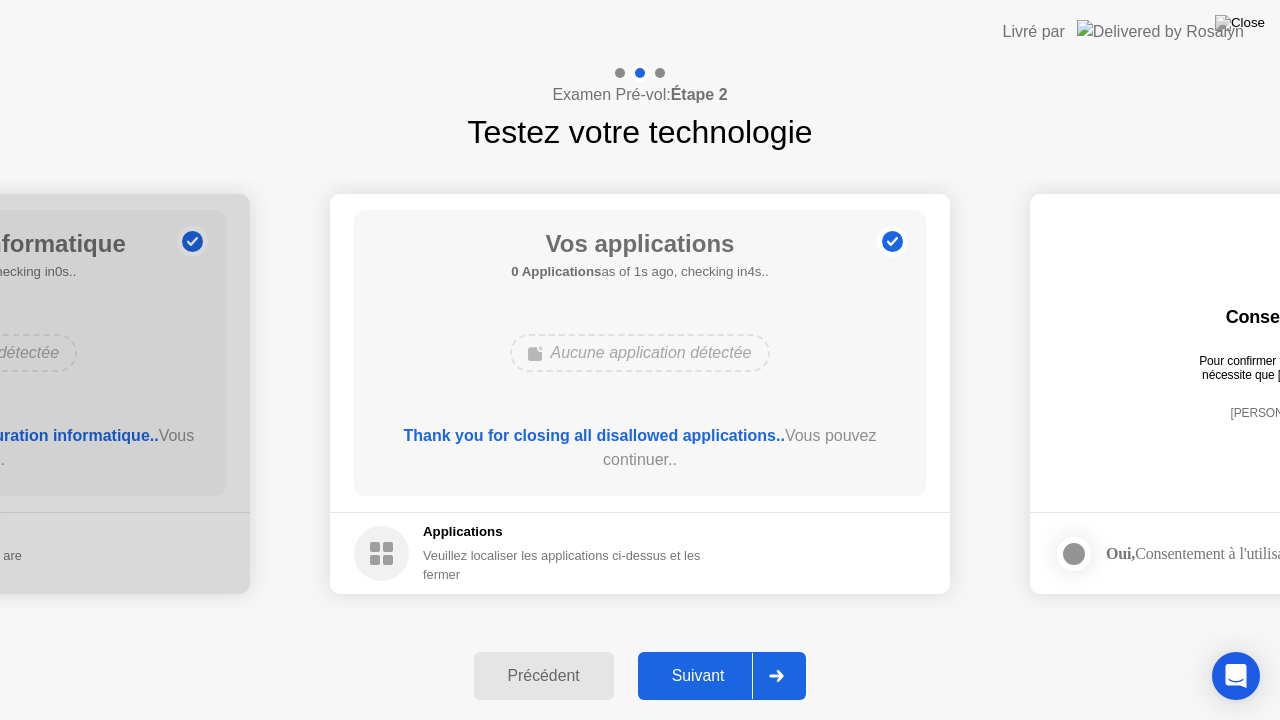 click 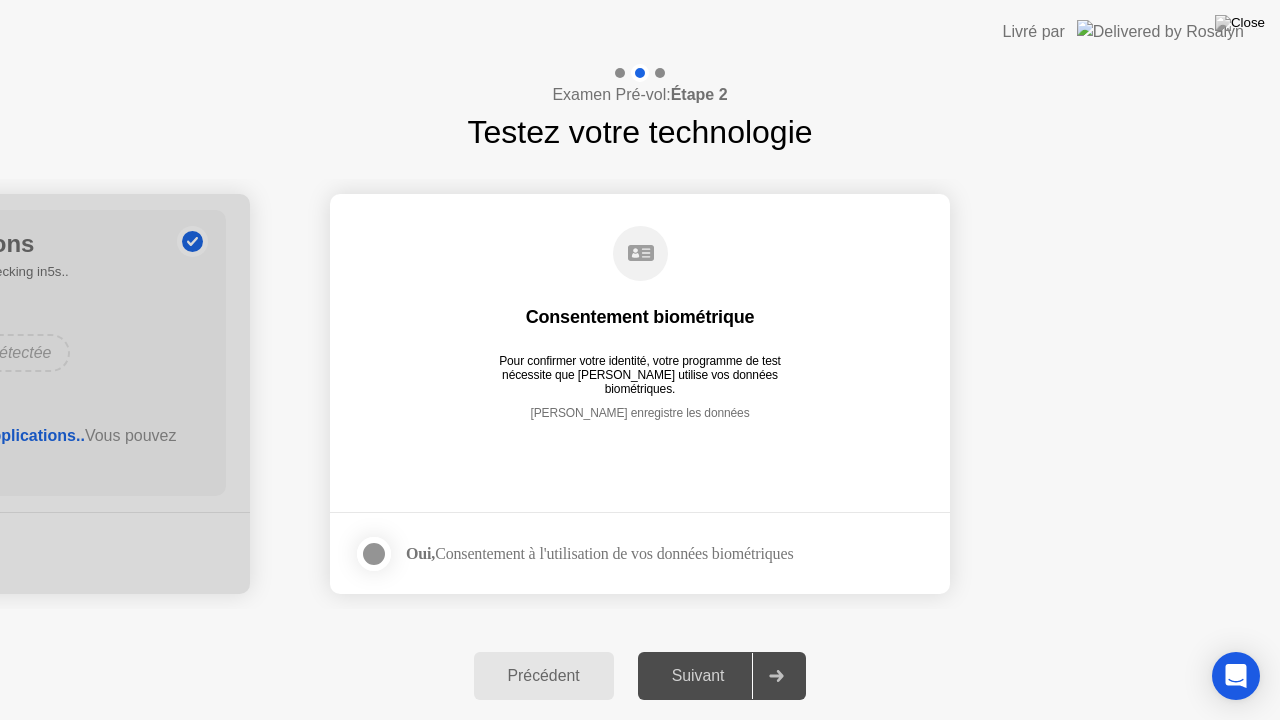 click 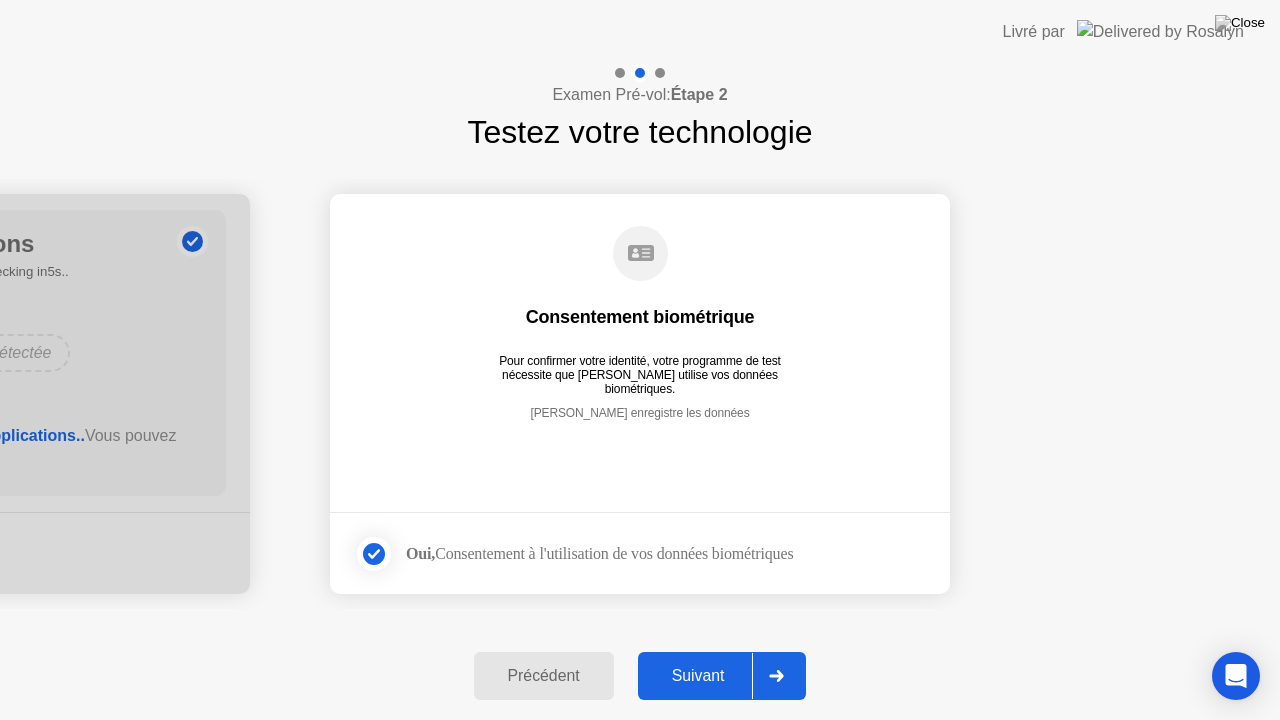 click 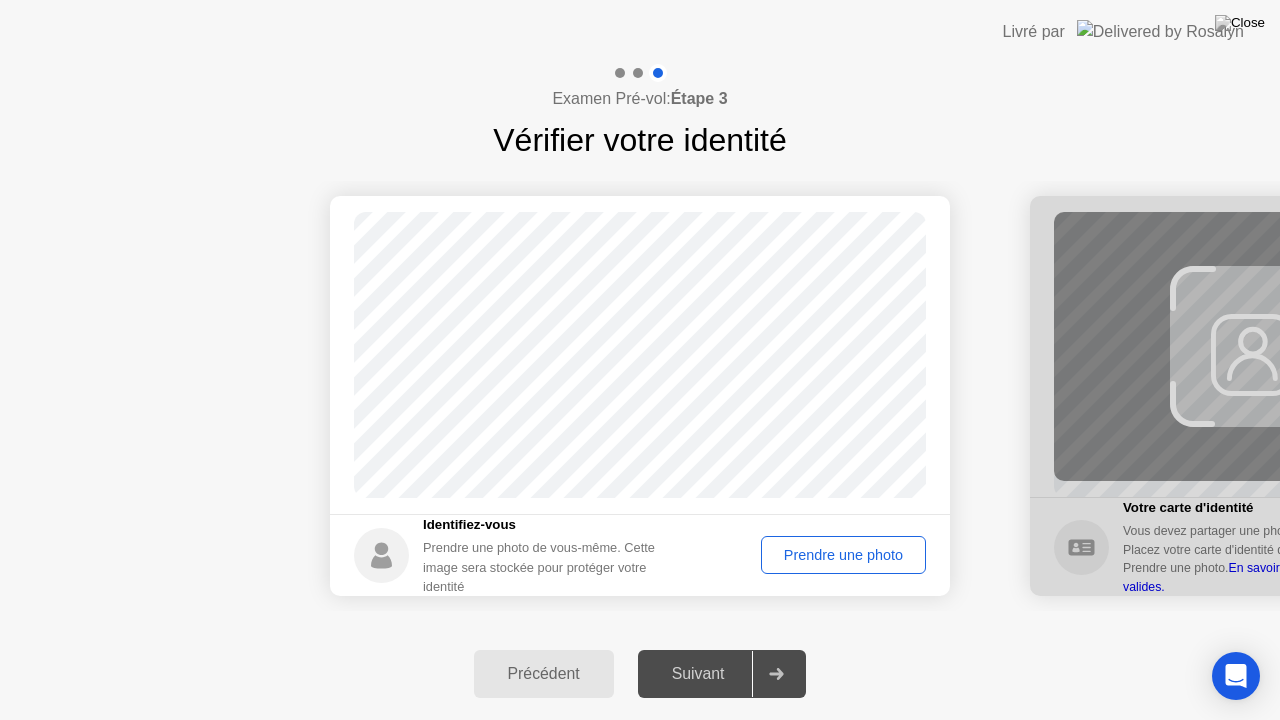 click on "Prendre une photo" 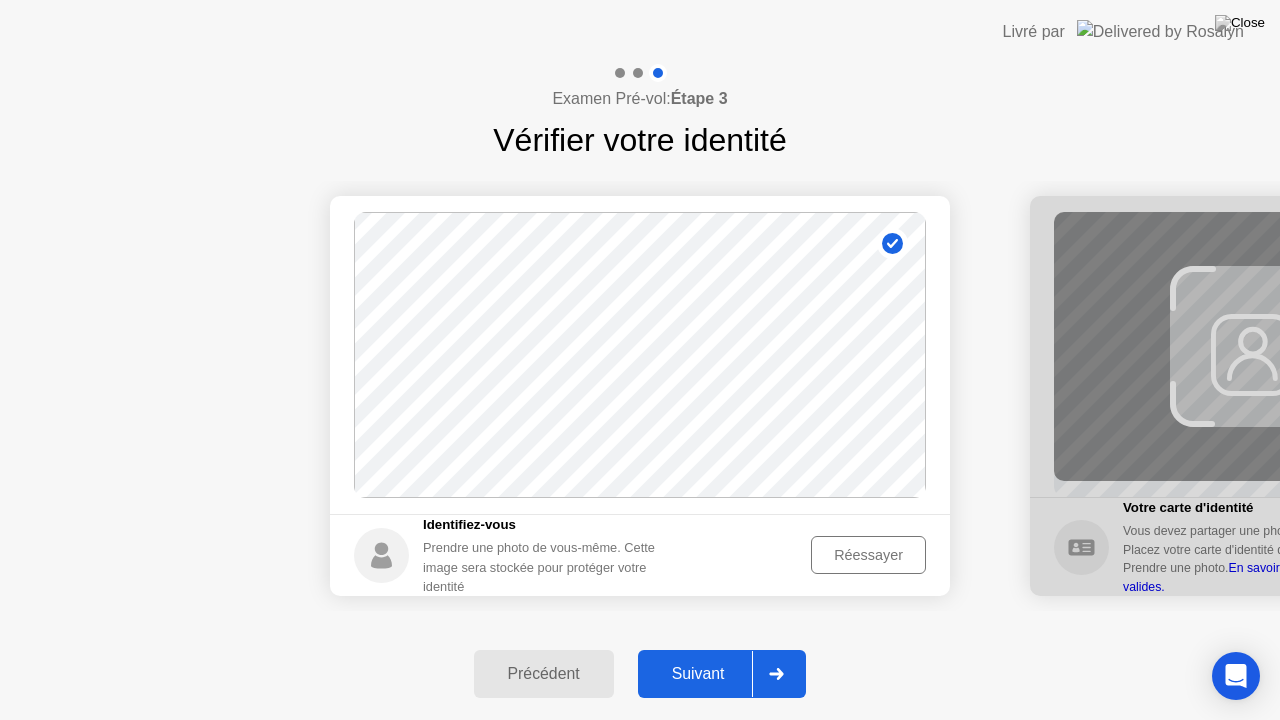 click 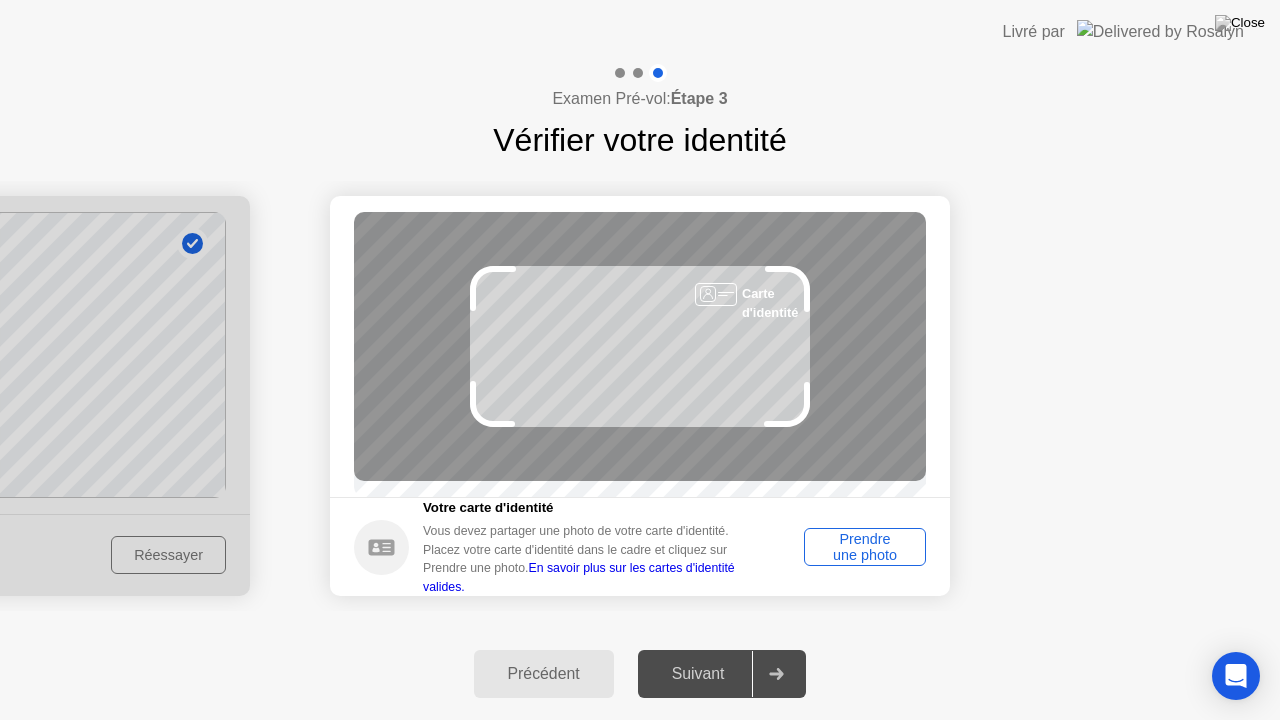 click on "Prendre une photo" 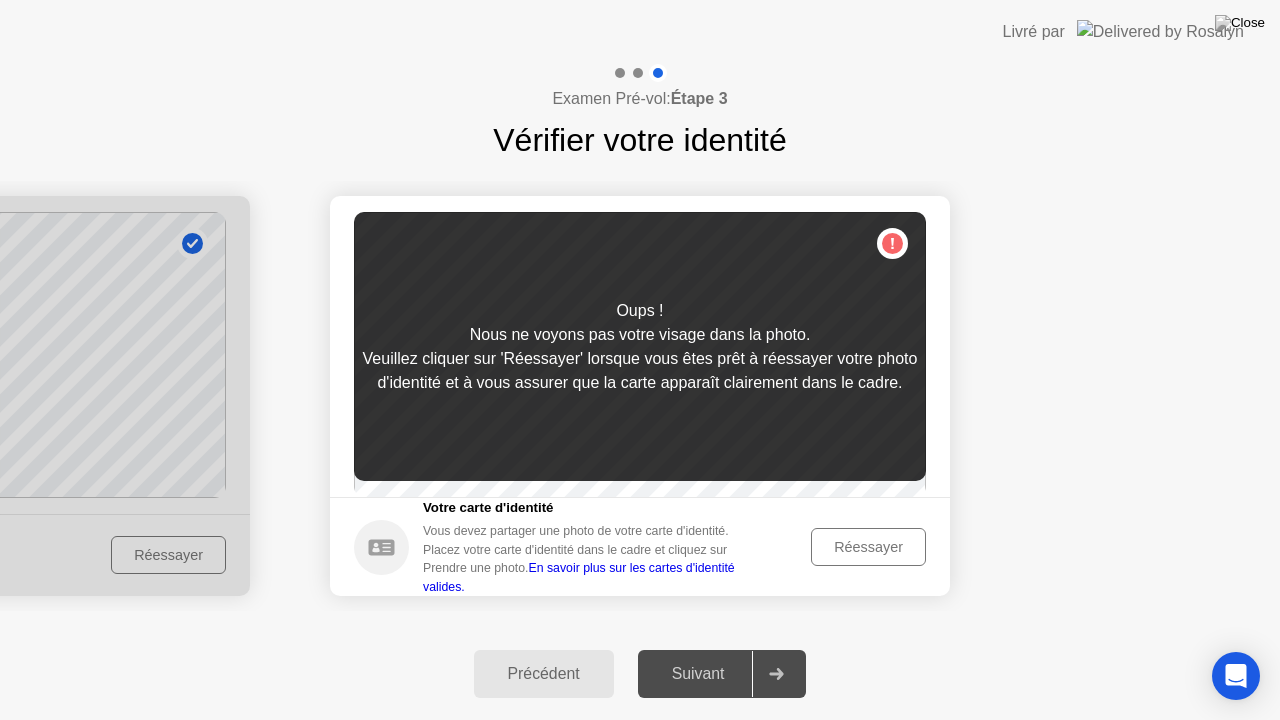 click on "Réessayer" 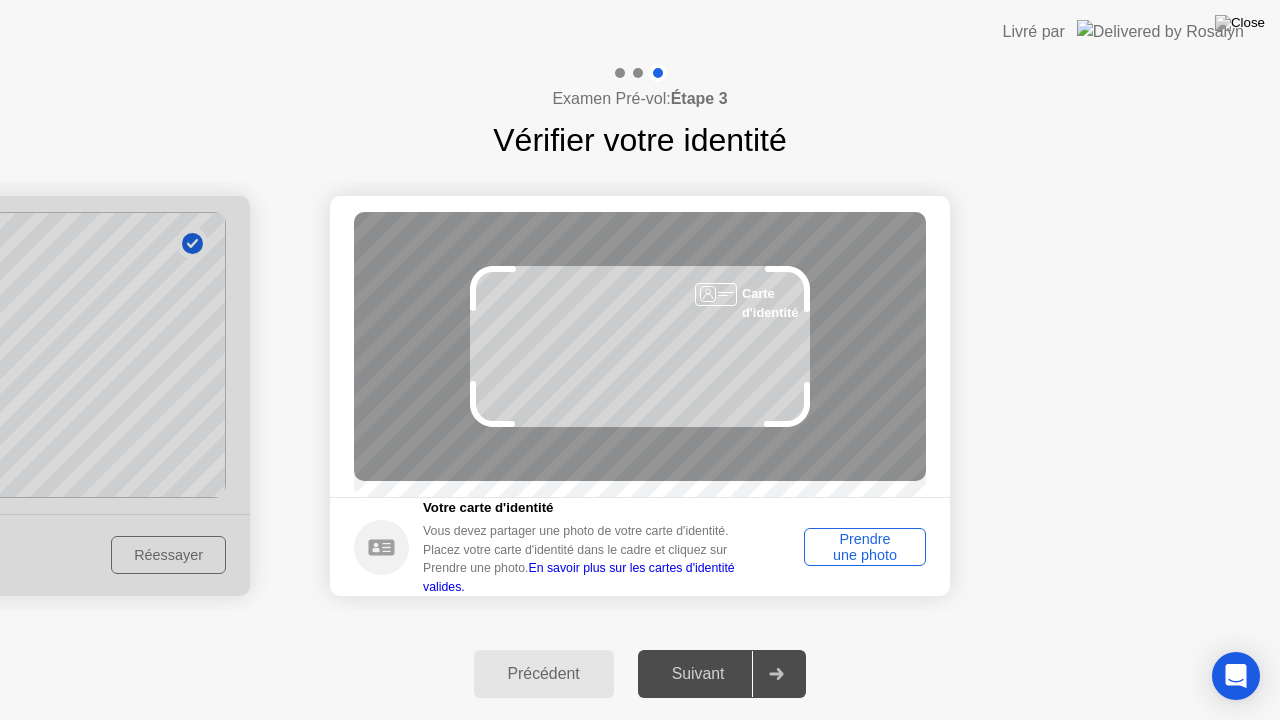click on "Prendre une photo" 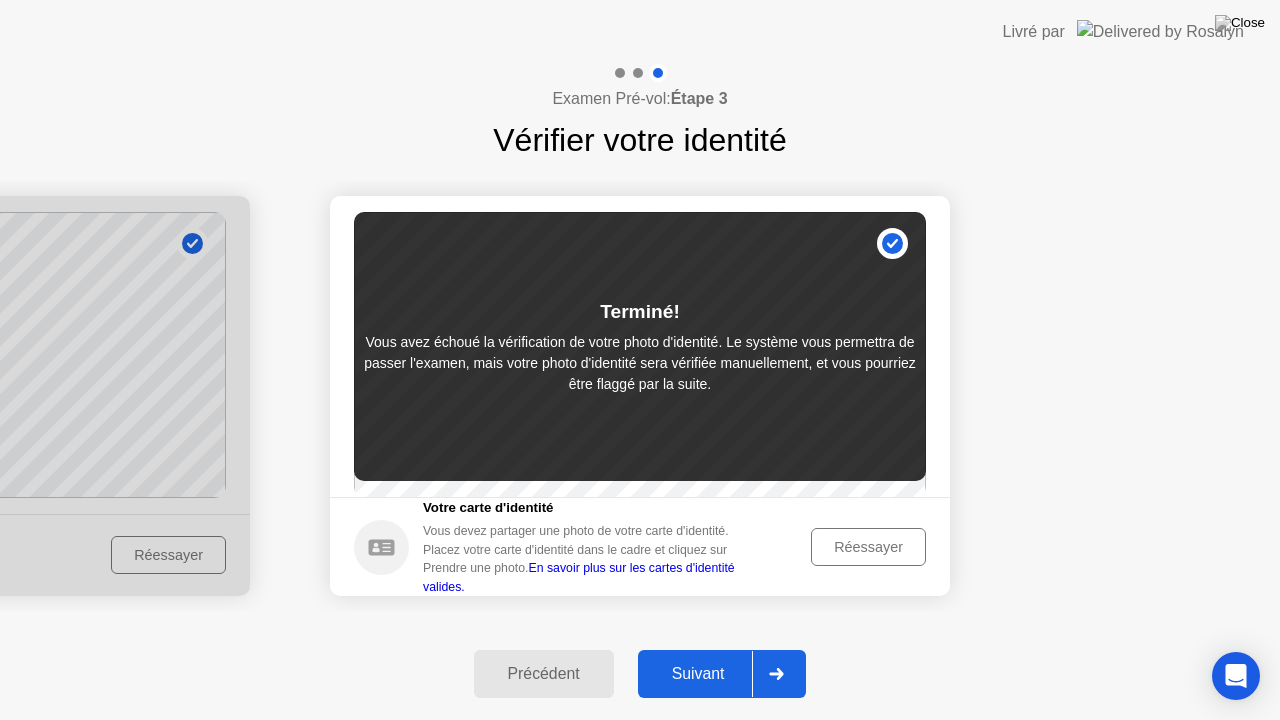click 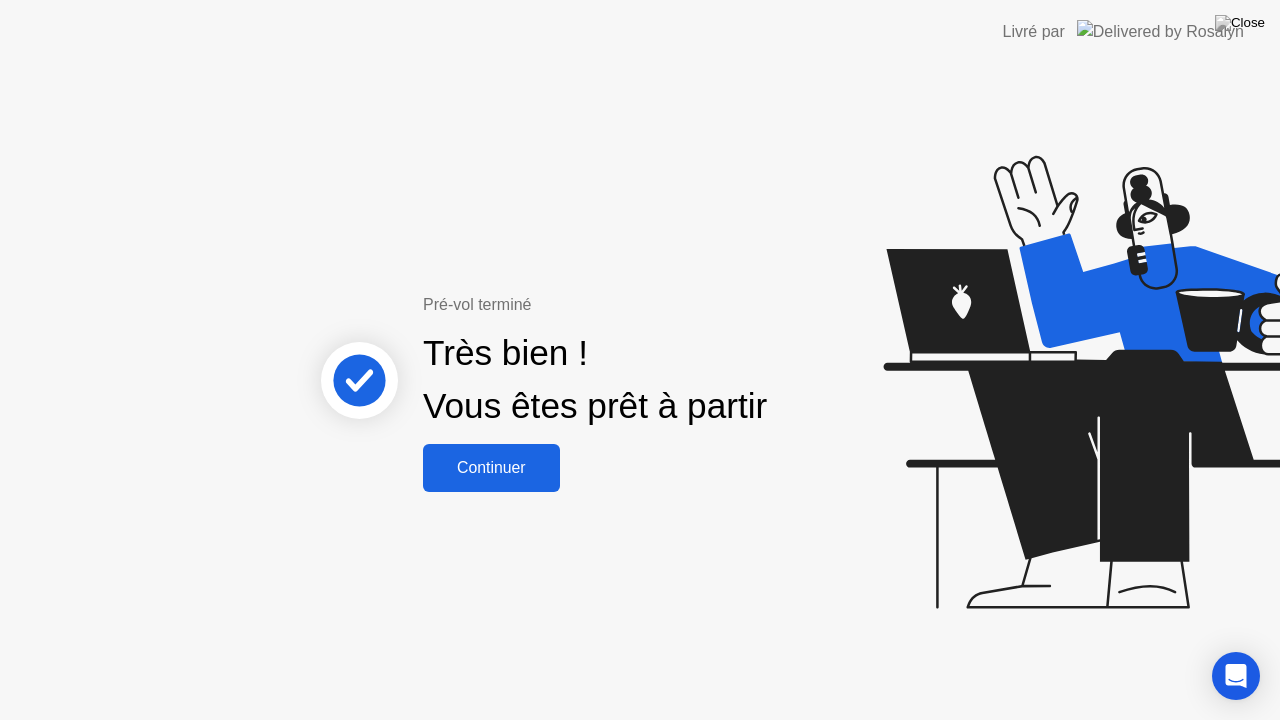 click on "Continuer" 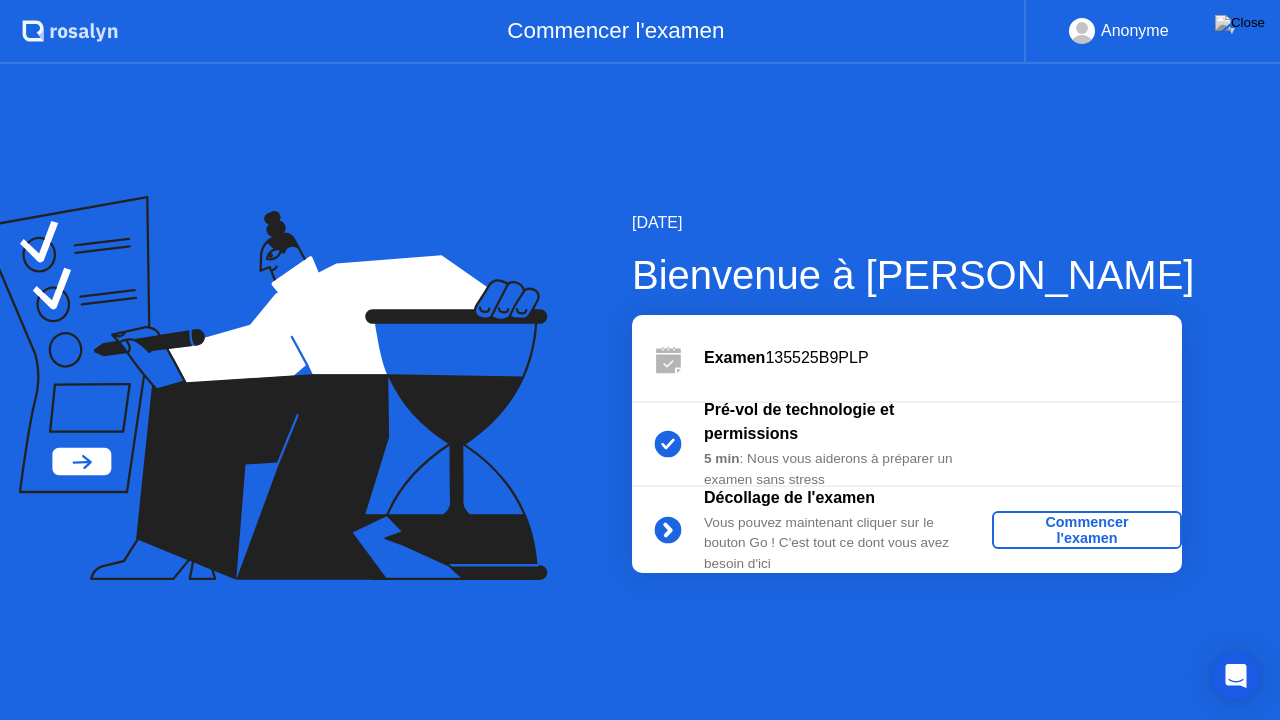 click on "Commencer l'examen" 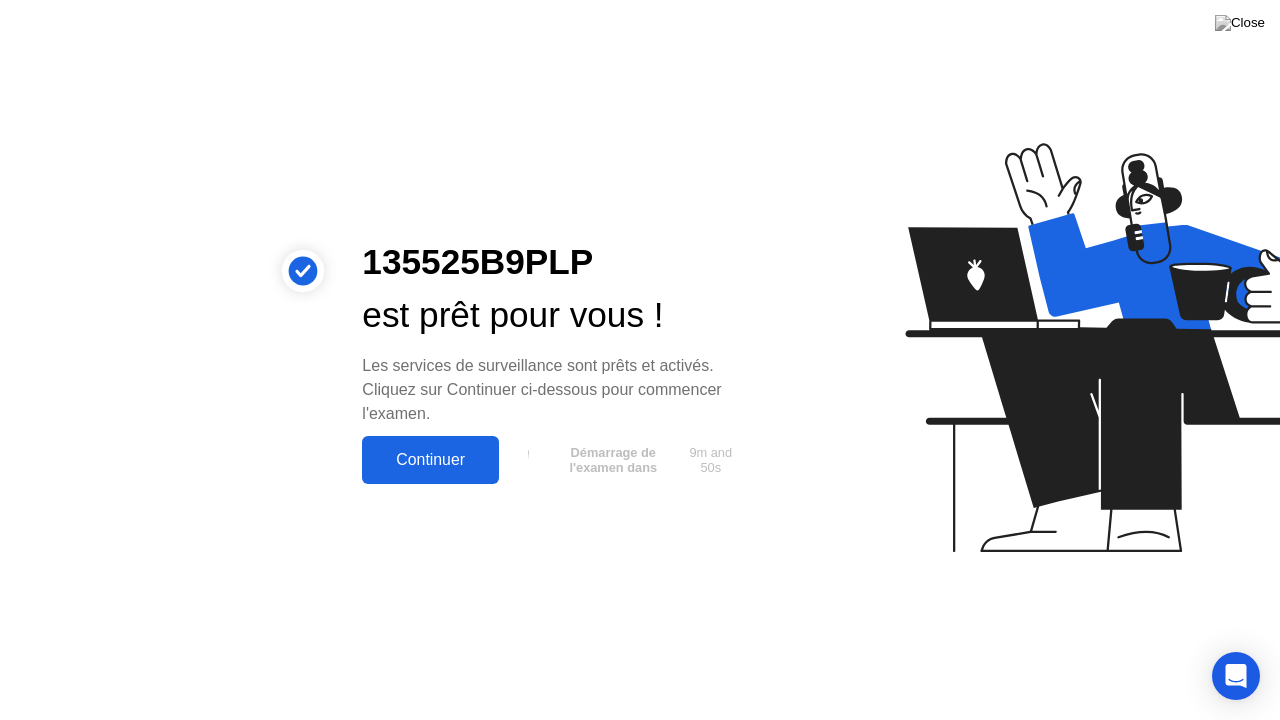 click on "Continuer" 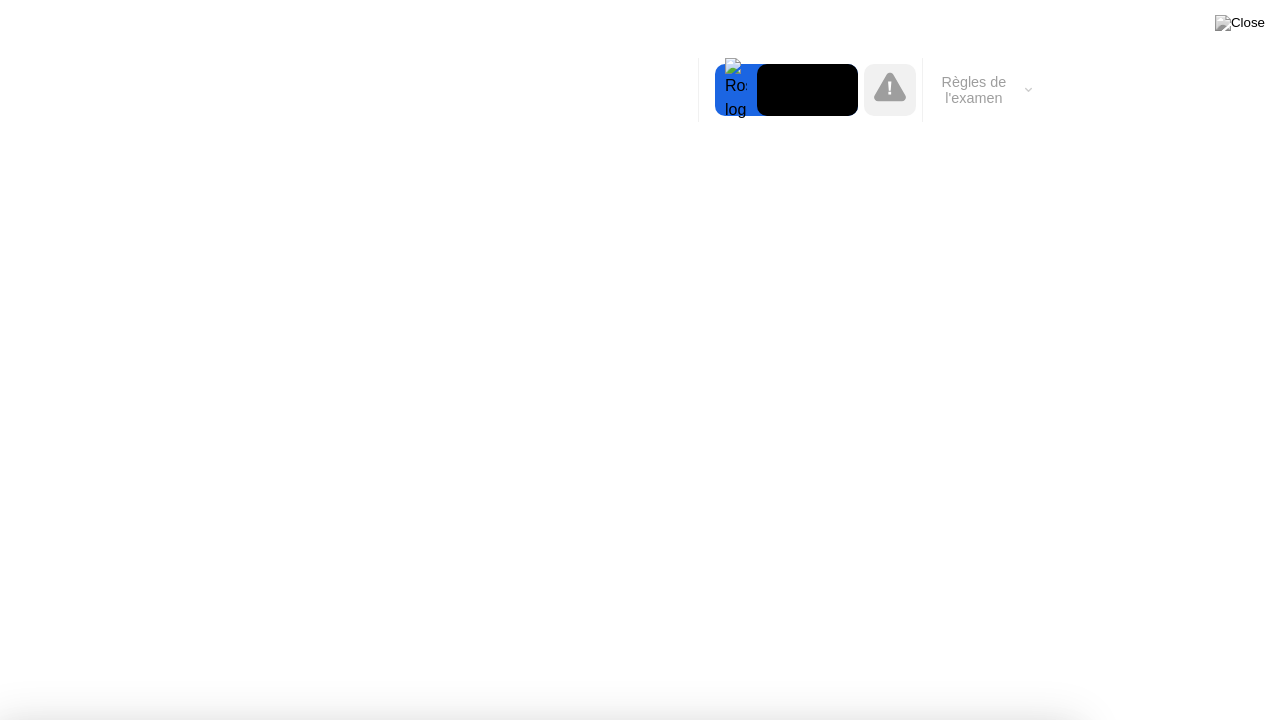 click on "Compris!" at bounding box center [657, 1227] 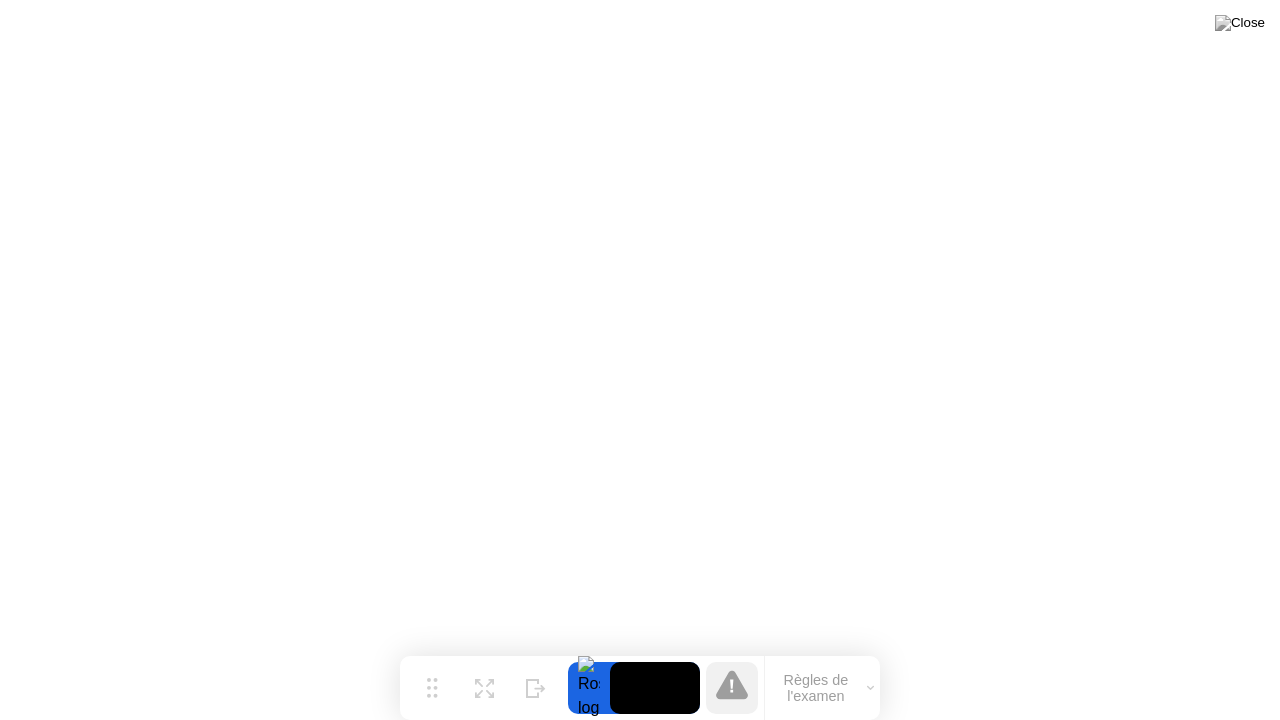 click 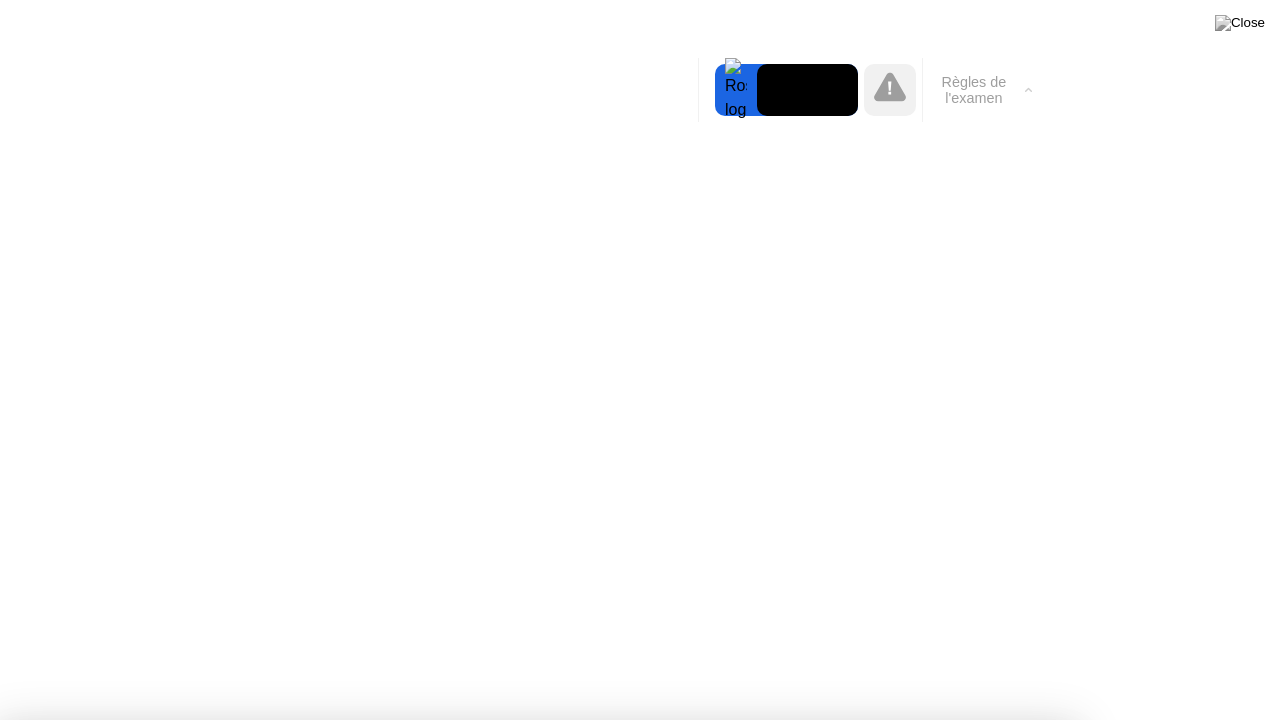 click on "Compris!" at bounding box center [537, 1289] 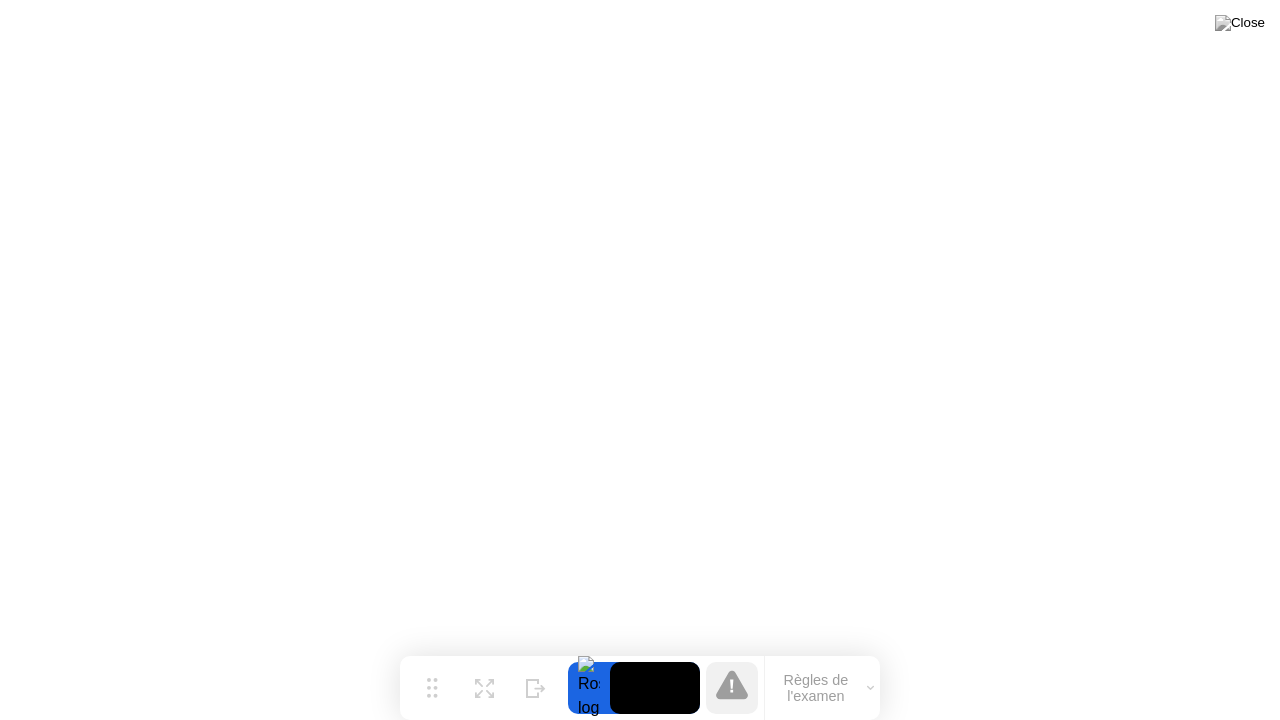 click 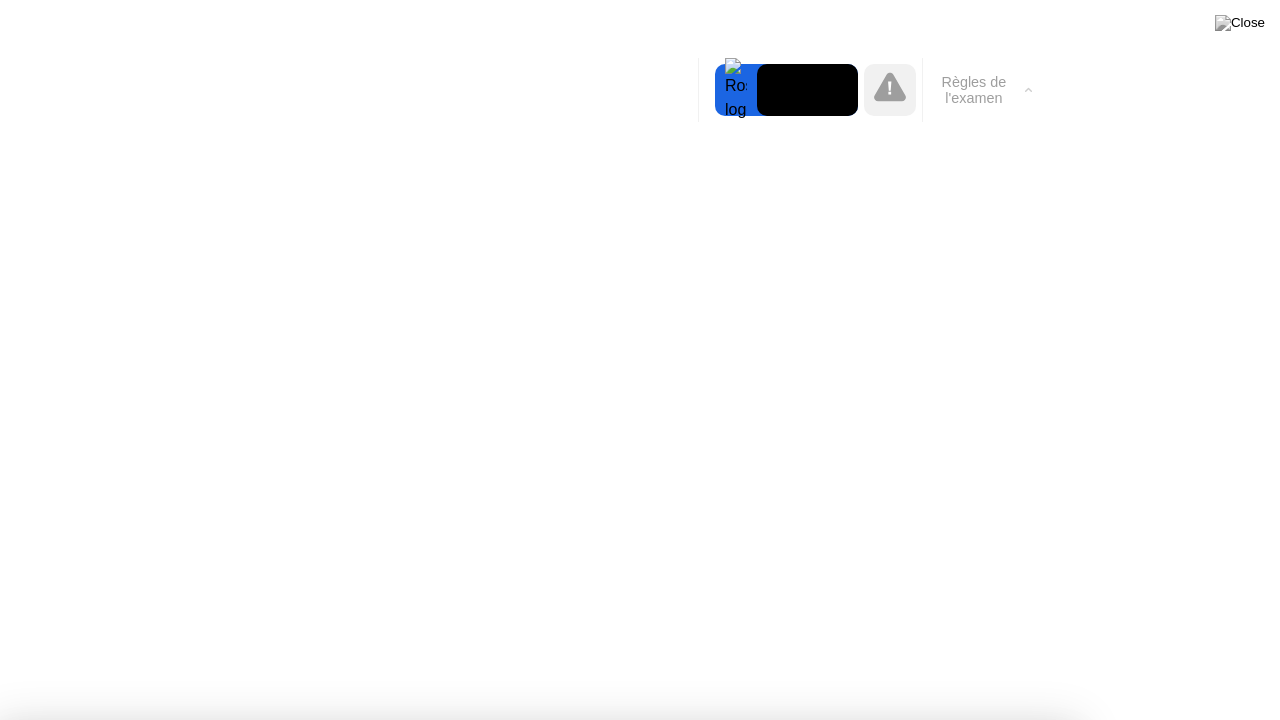 click on "Compris!" at bounding box center (537, 1289) 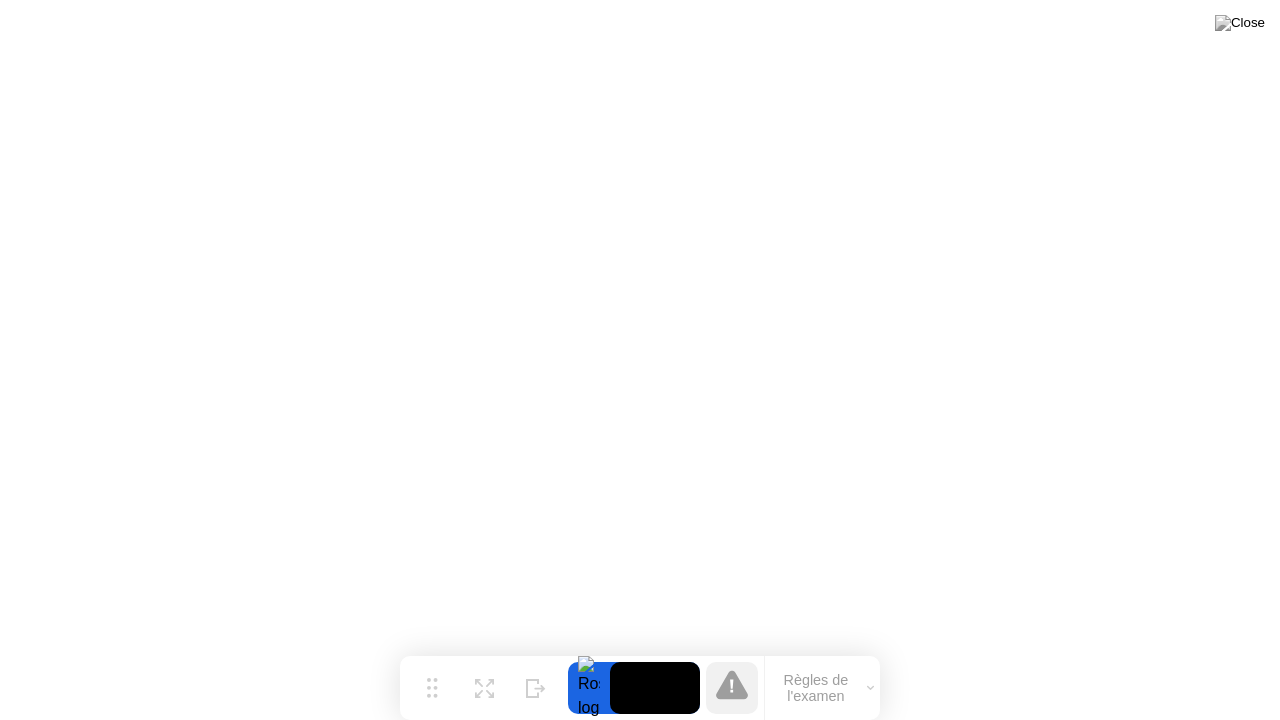 click 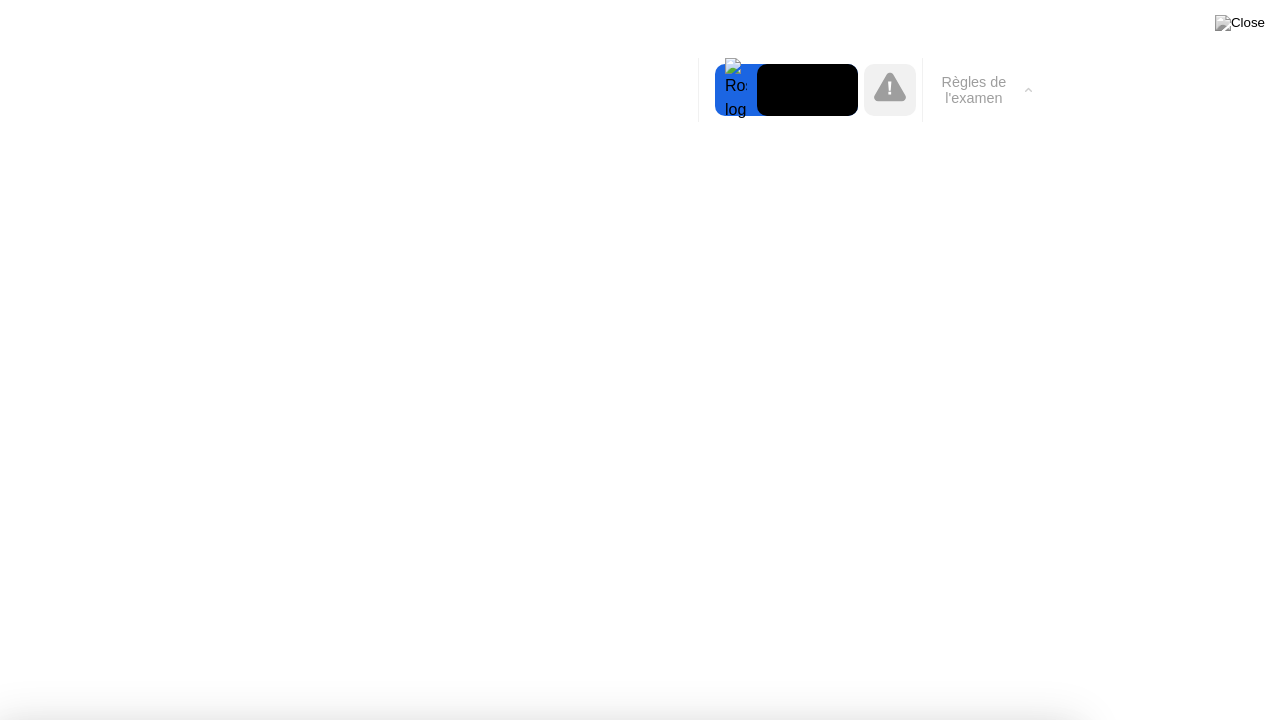 click on "Compris!" at bounding box center (537, 1289) 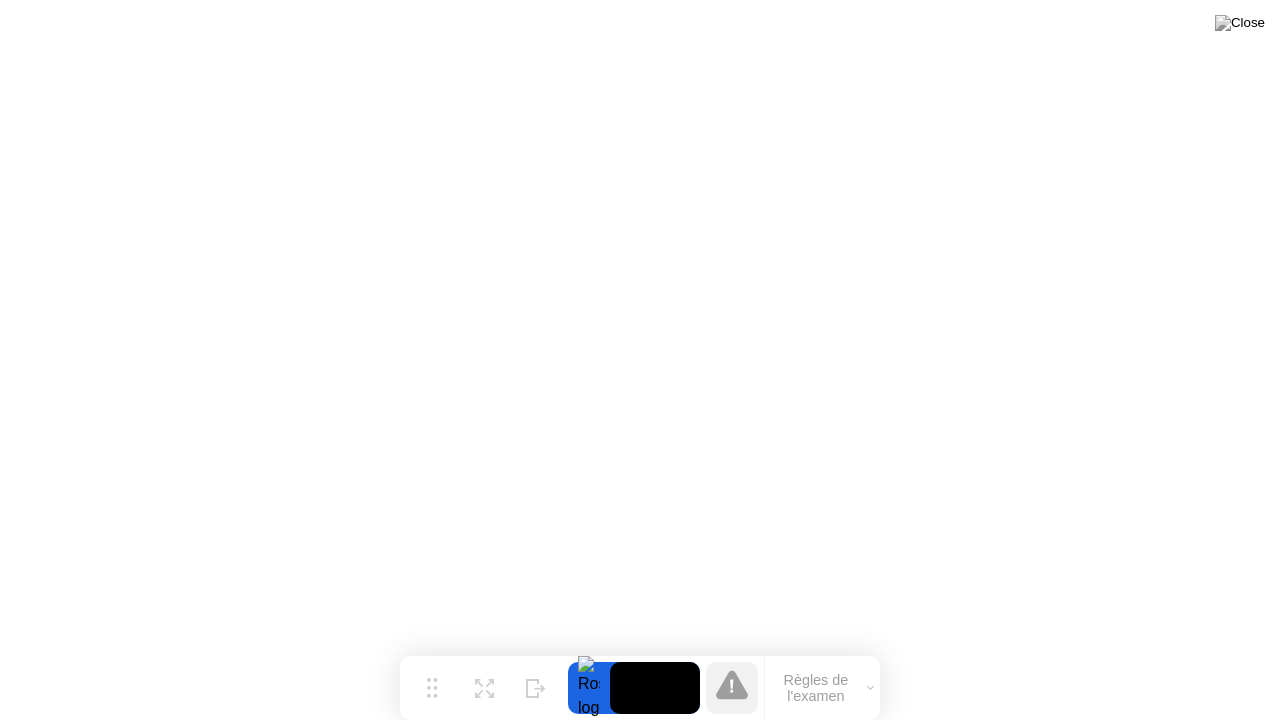 click 